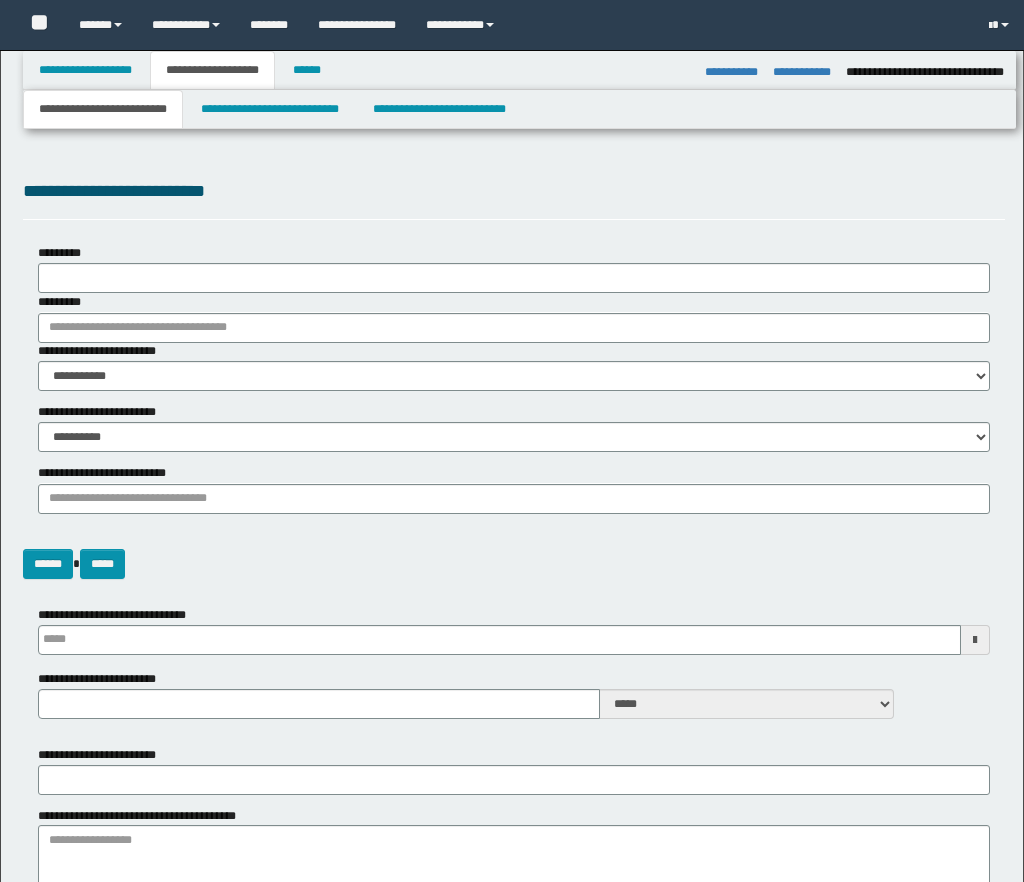 select on "*" 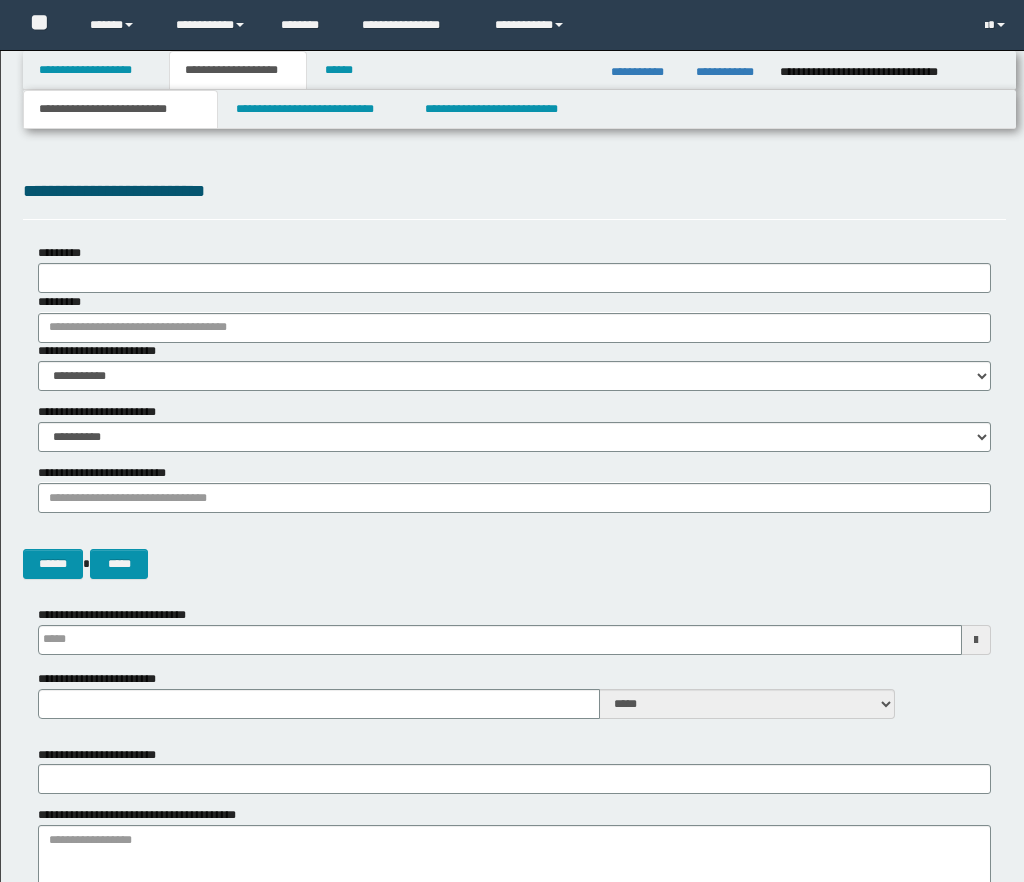 scroll, scrollTop: 0, scrollLeft: 0, axis: both 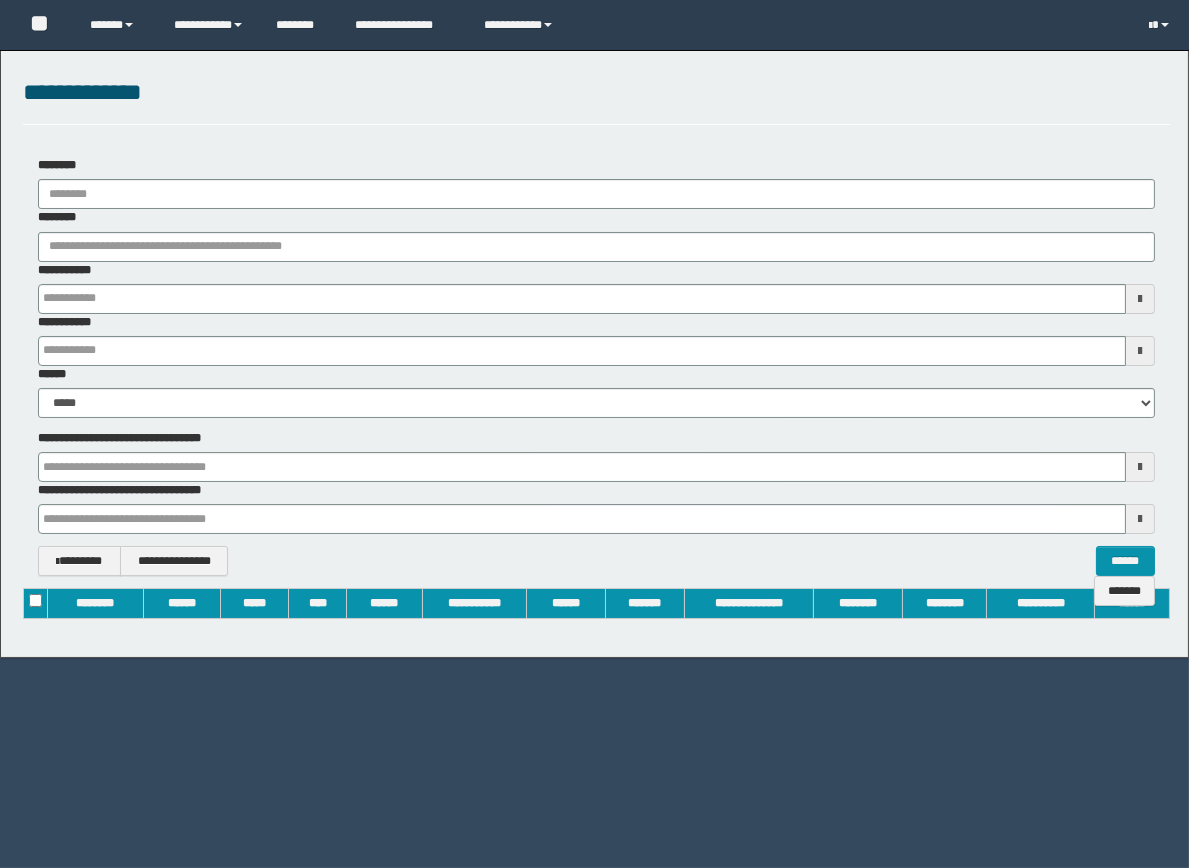 type on "**********" 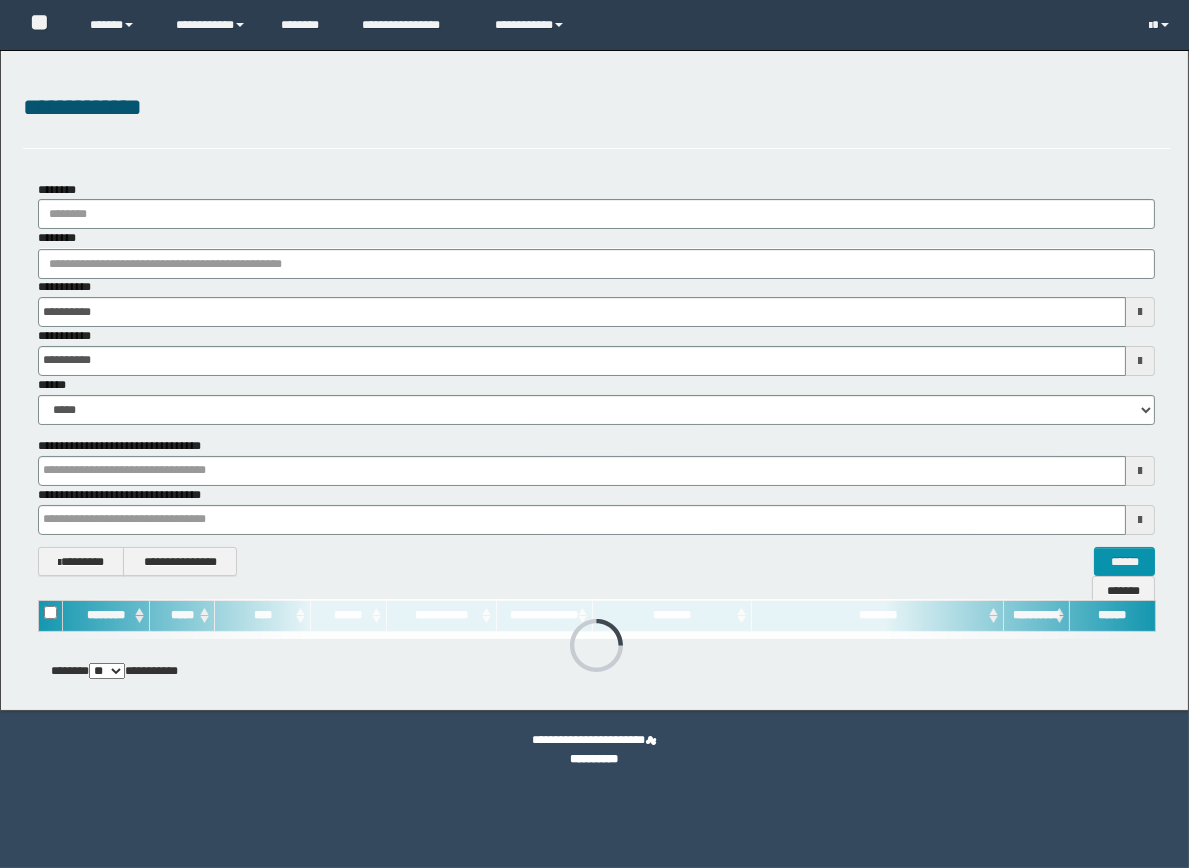 scroll, scrollTop: 0, scrollLeft: 0, axis: both 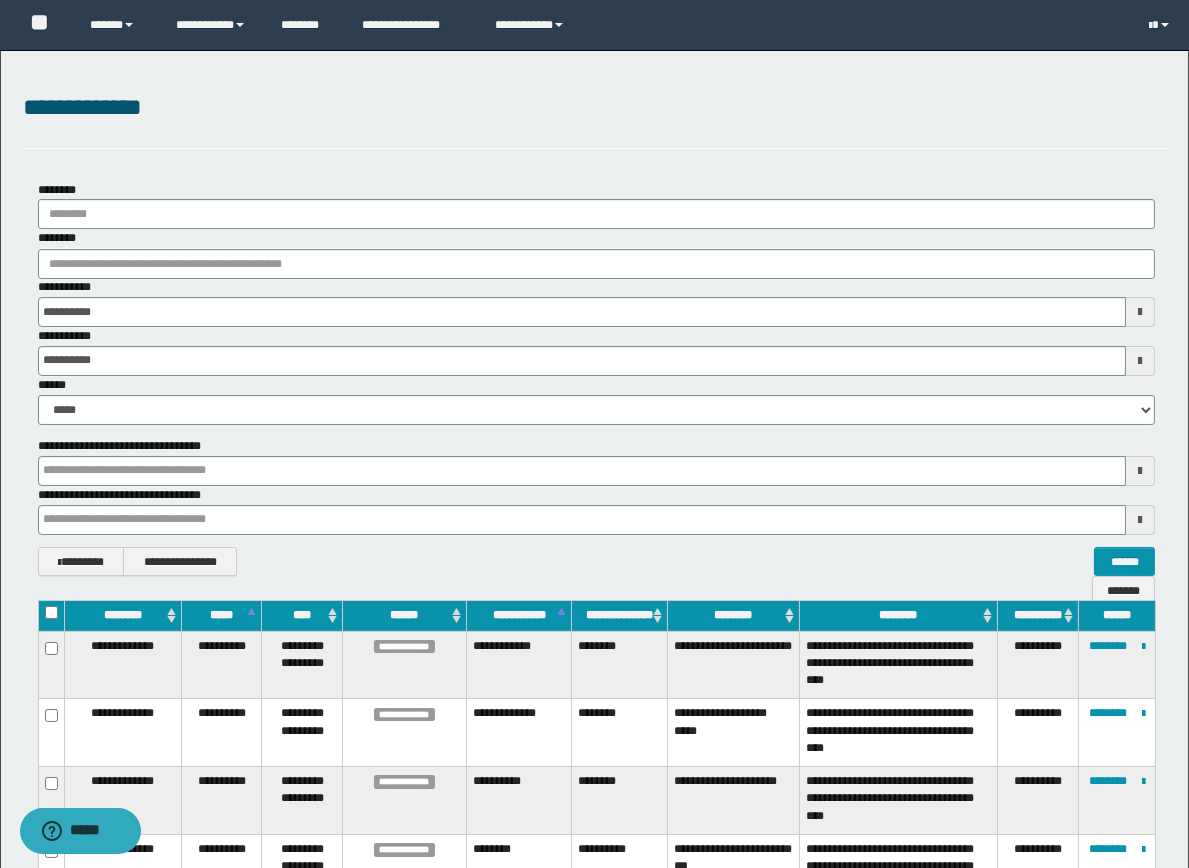 type 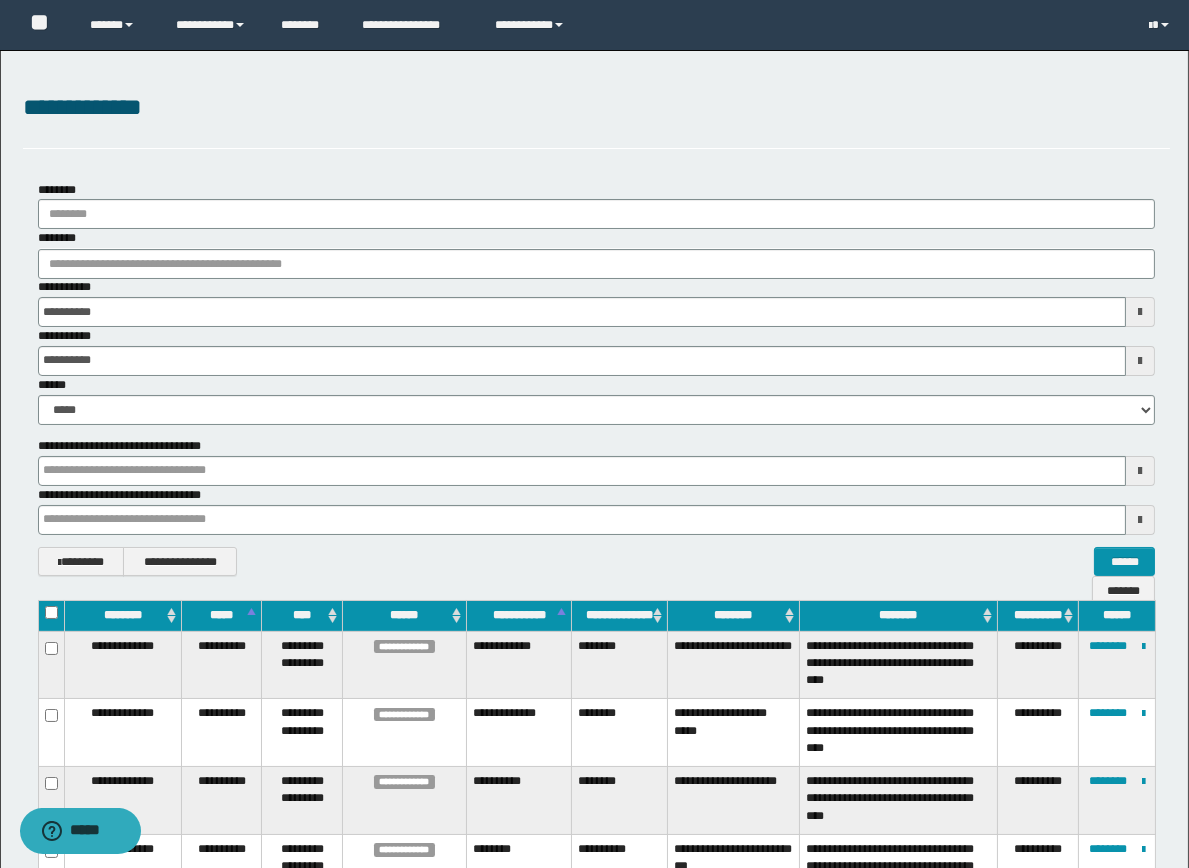type 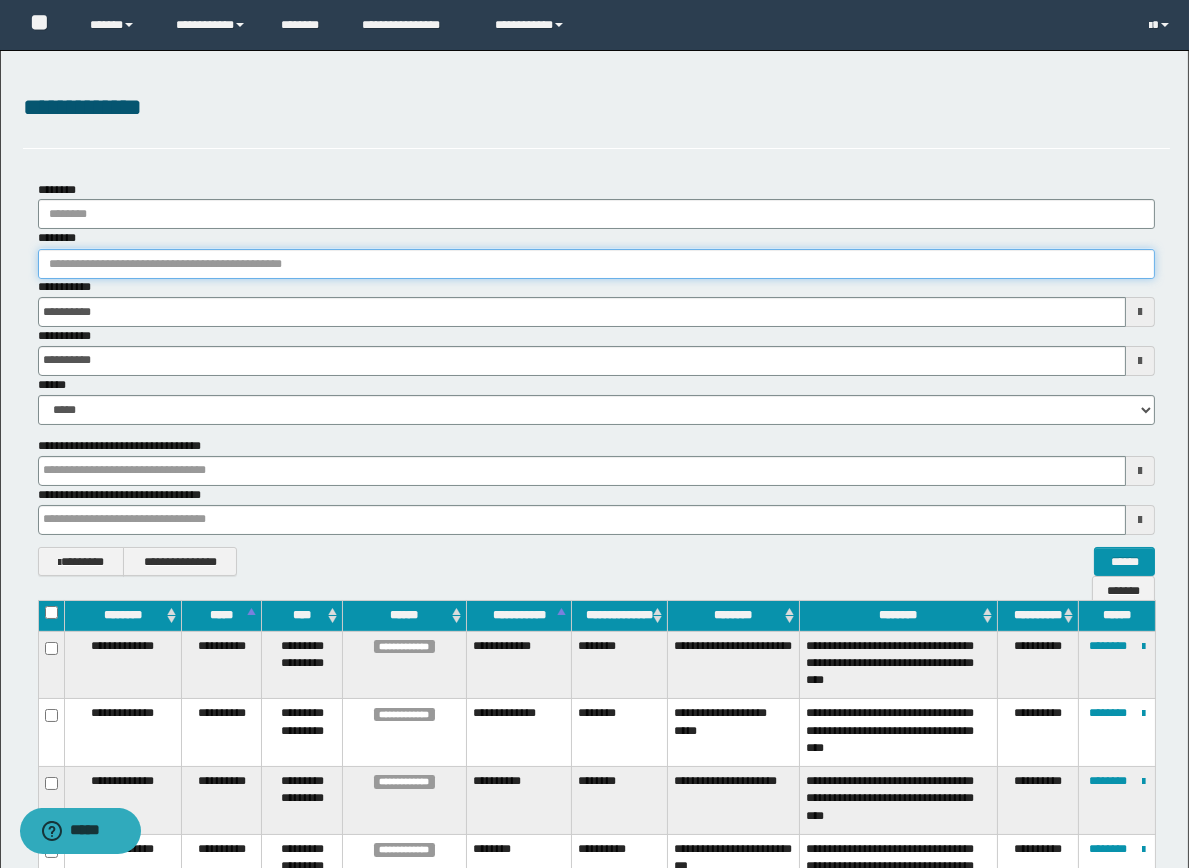 click on "********" at bounding box center [597, 264] 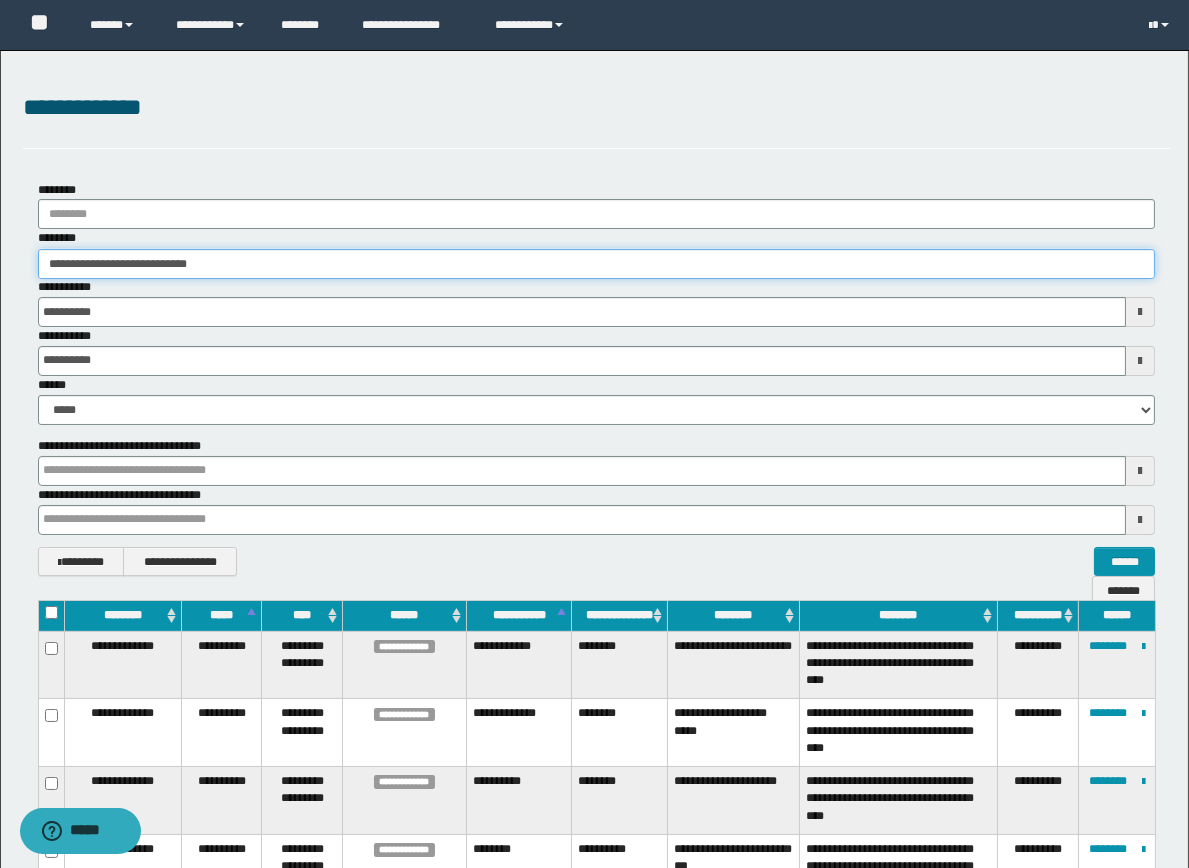 type on "**********" 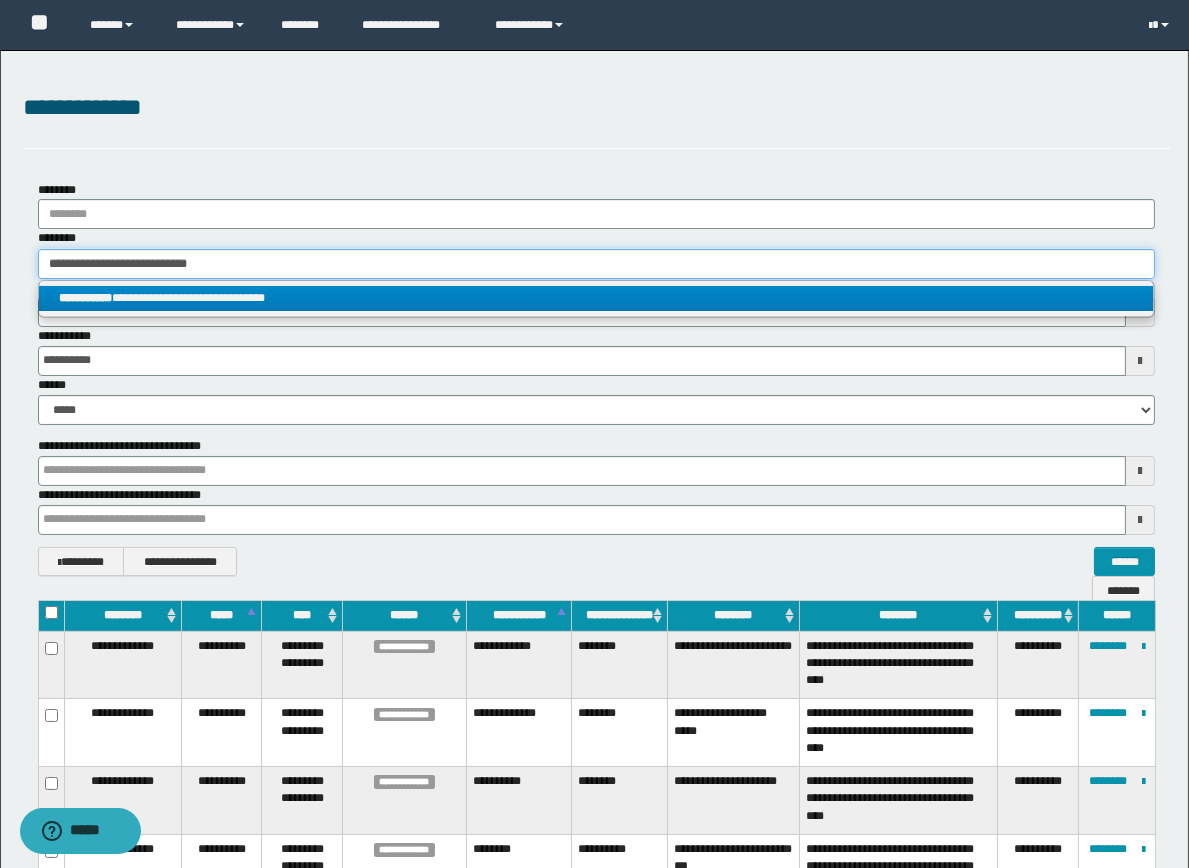 type on "**********" 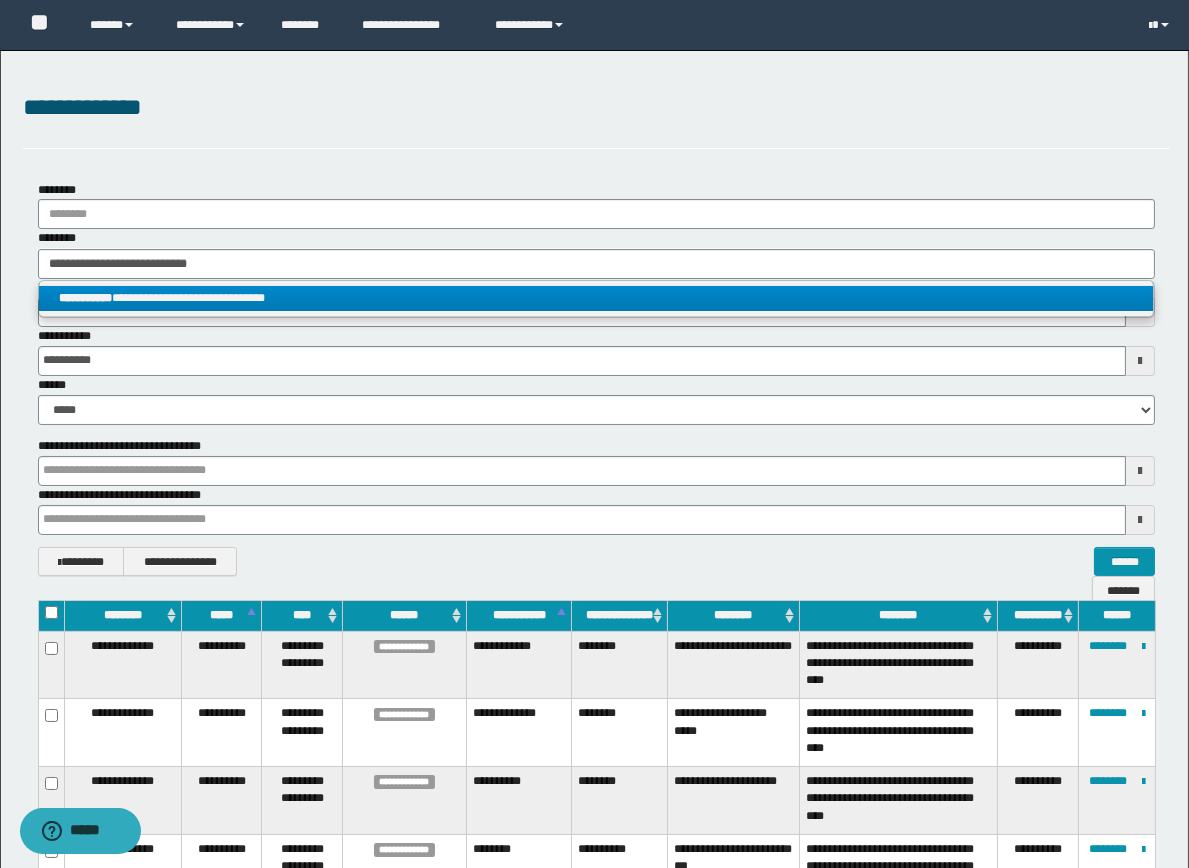 click on "**********" at bounding box center (596, 298) 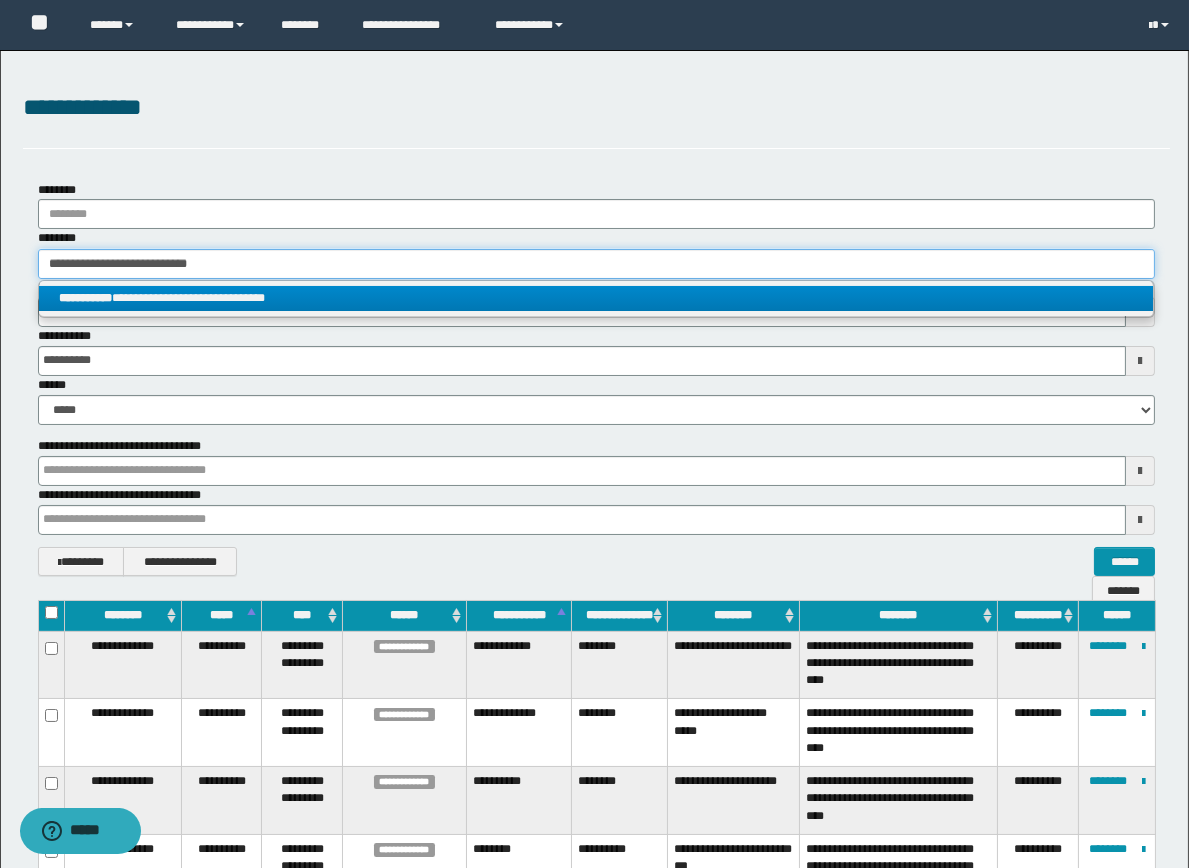 type 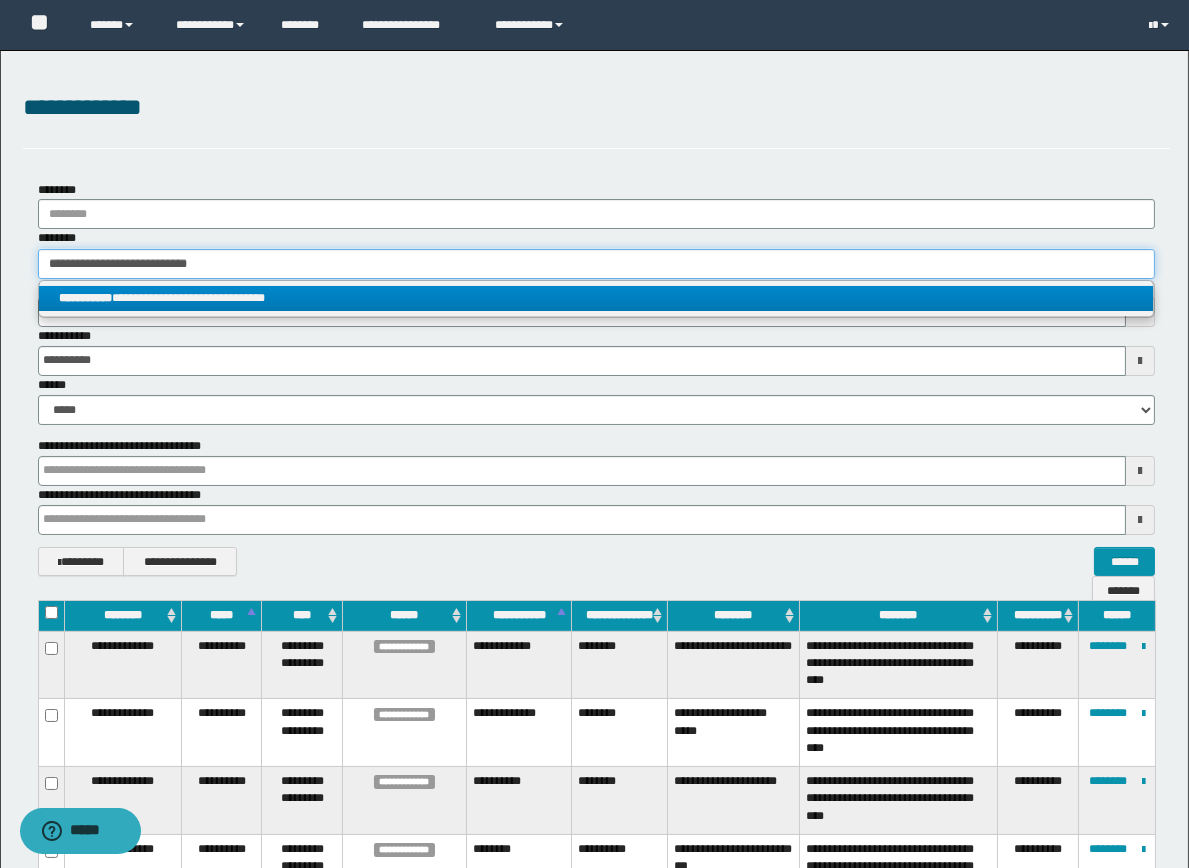 type 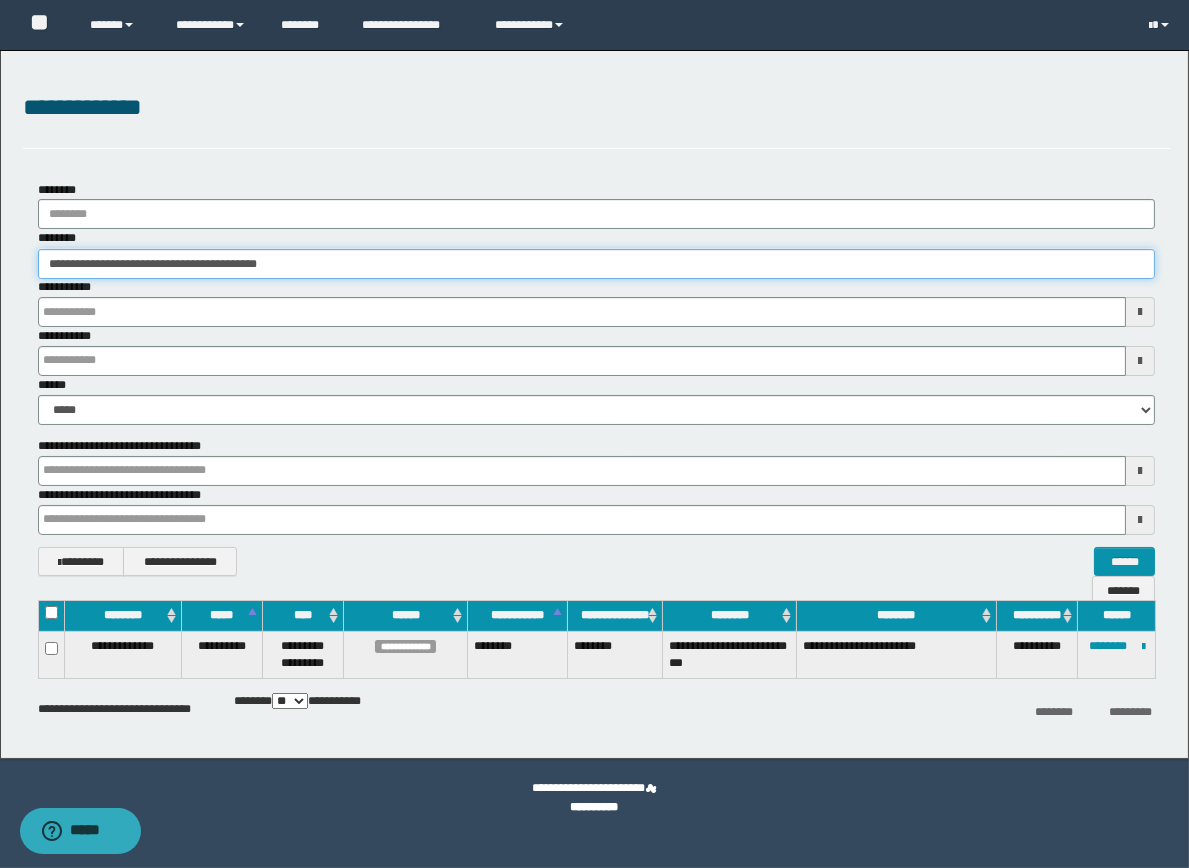type 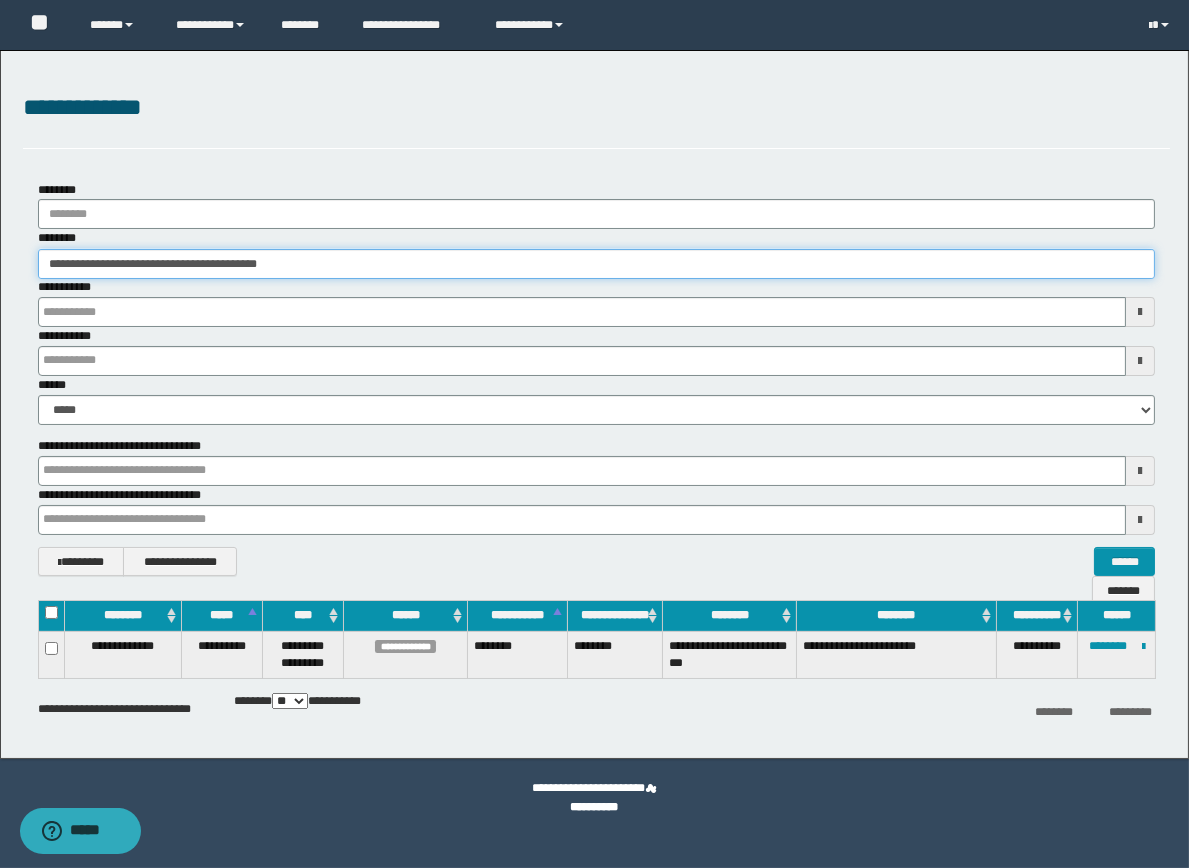 type 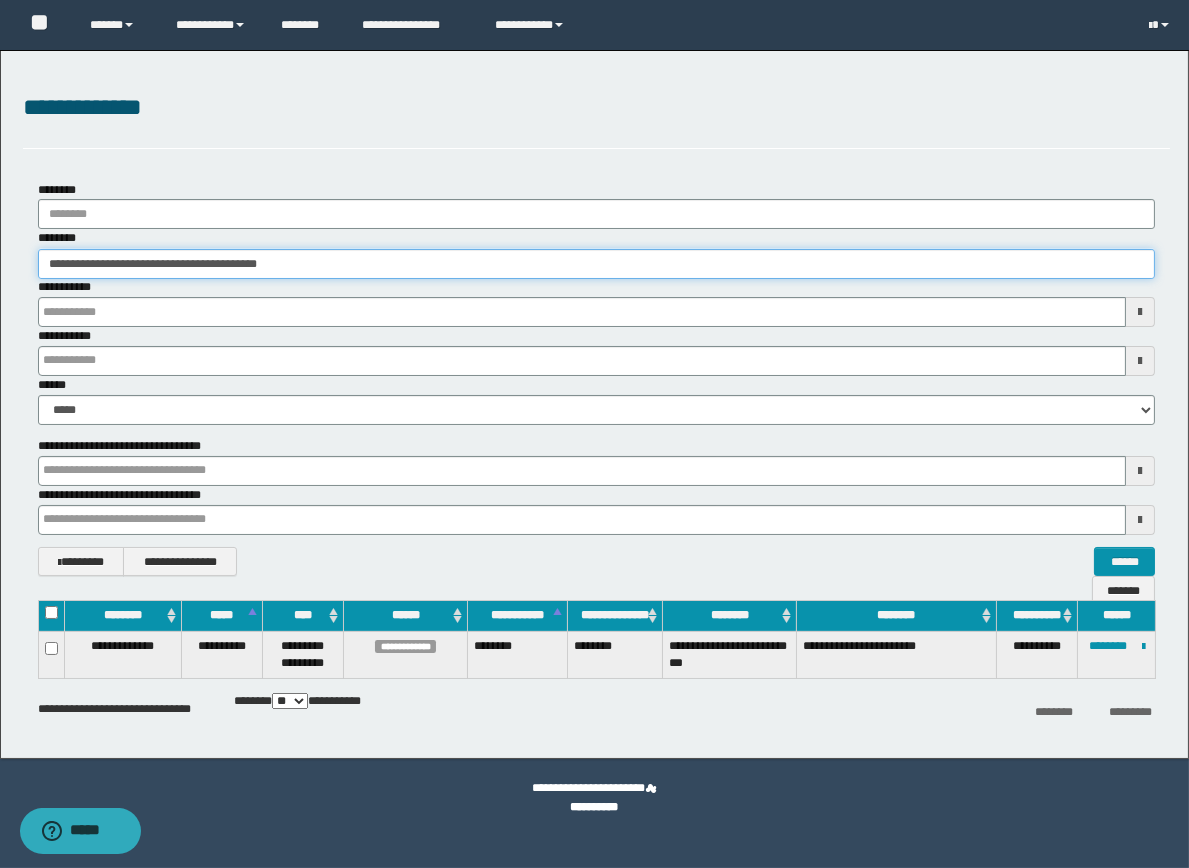 type 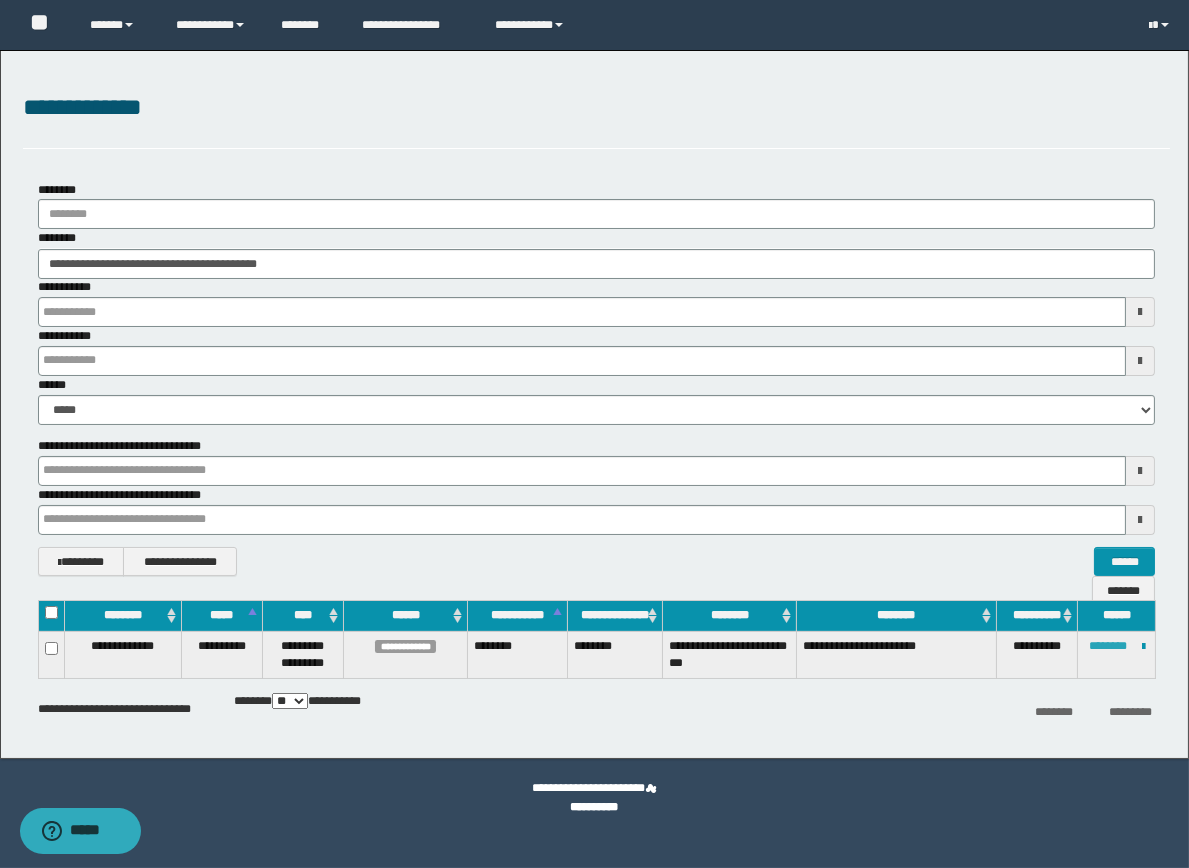 click on "********" at bounding box center [1108, 646] 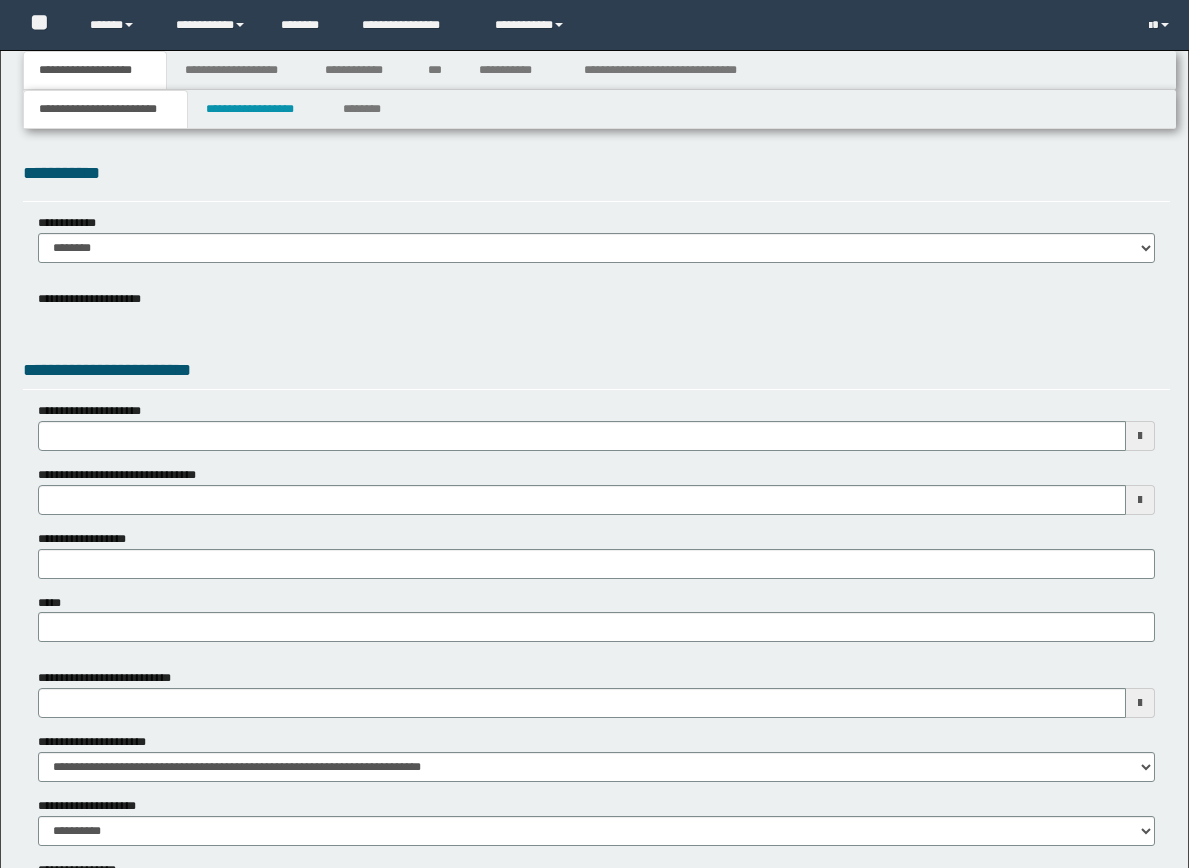 scroll, scrollTop: 0, scrollLeft: 0, axis: both 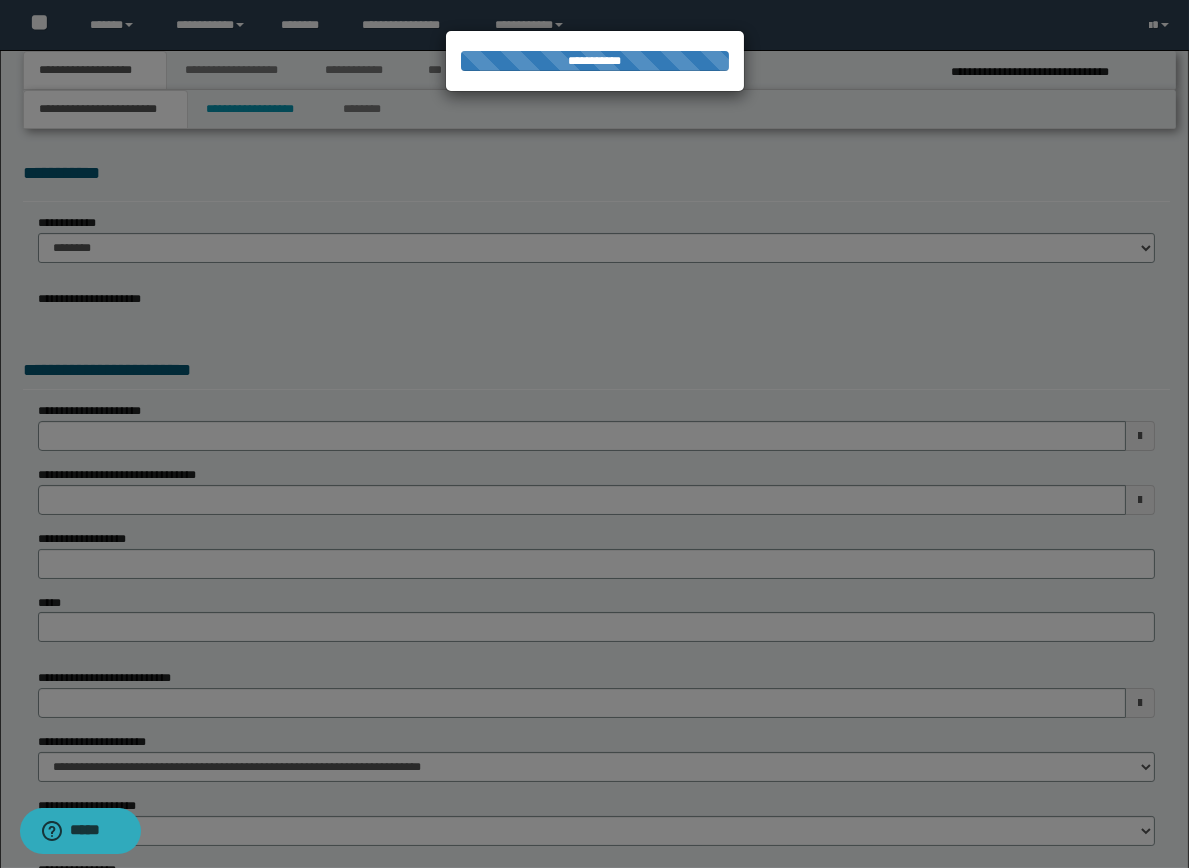 select on "*" 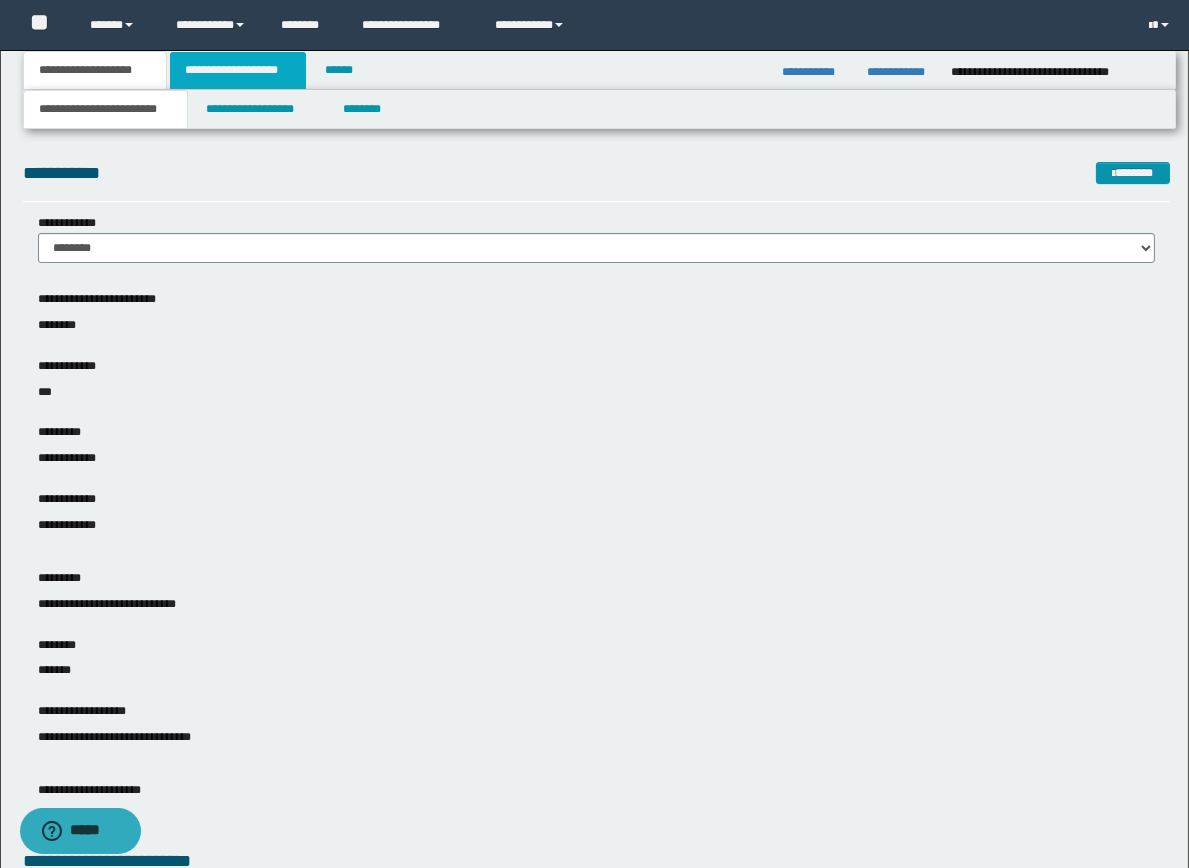 click on "**********" at bounding box center [238, 70] 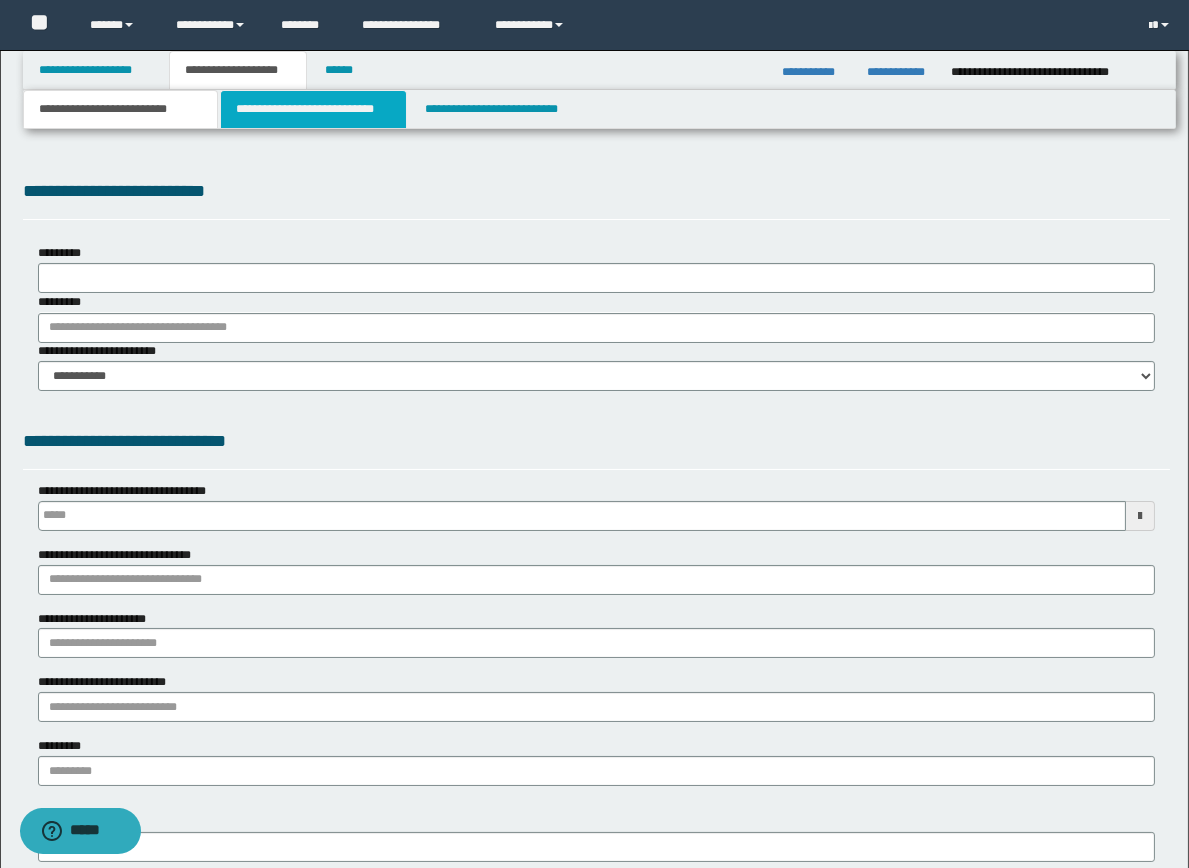 type 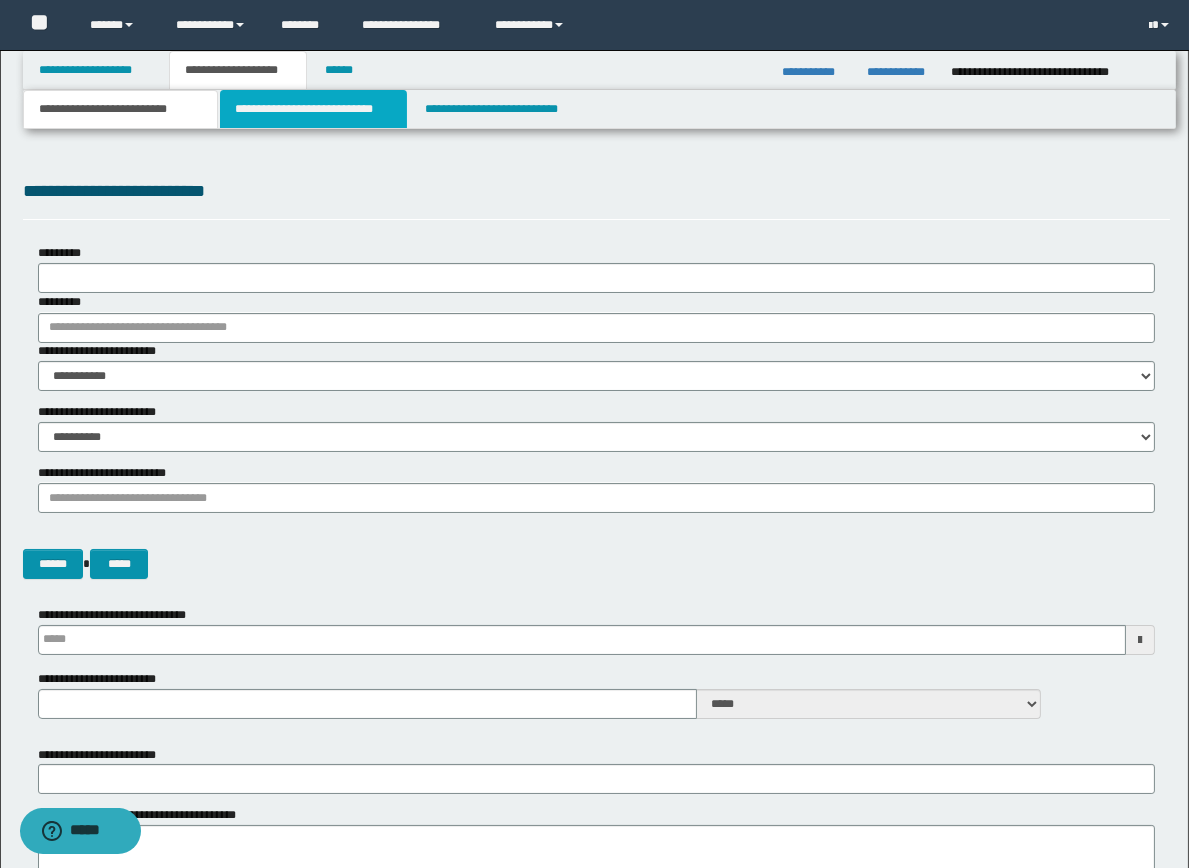 drag, startPoint x: 305, startPoint y: 111, endPoint x: 323, endPoint y: 133, distance: 28.42534 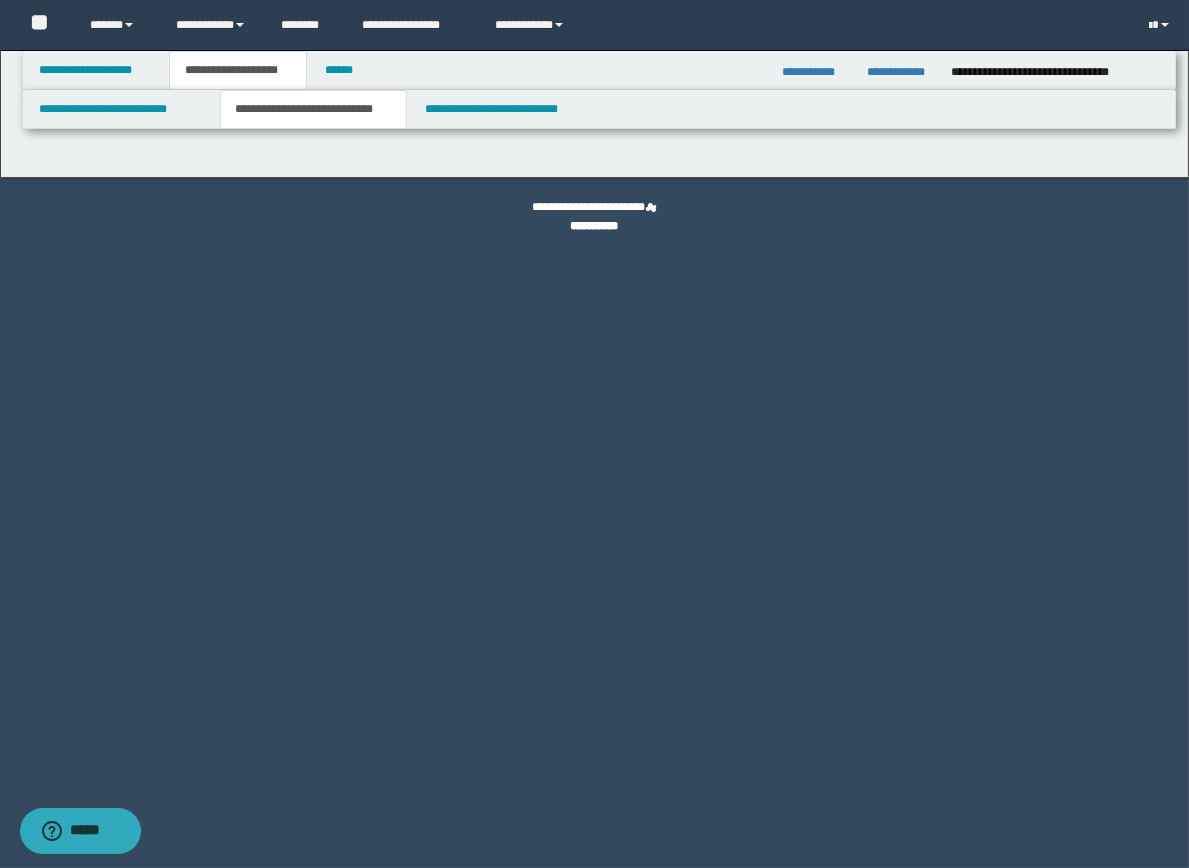select on "*" 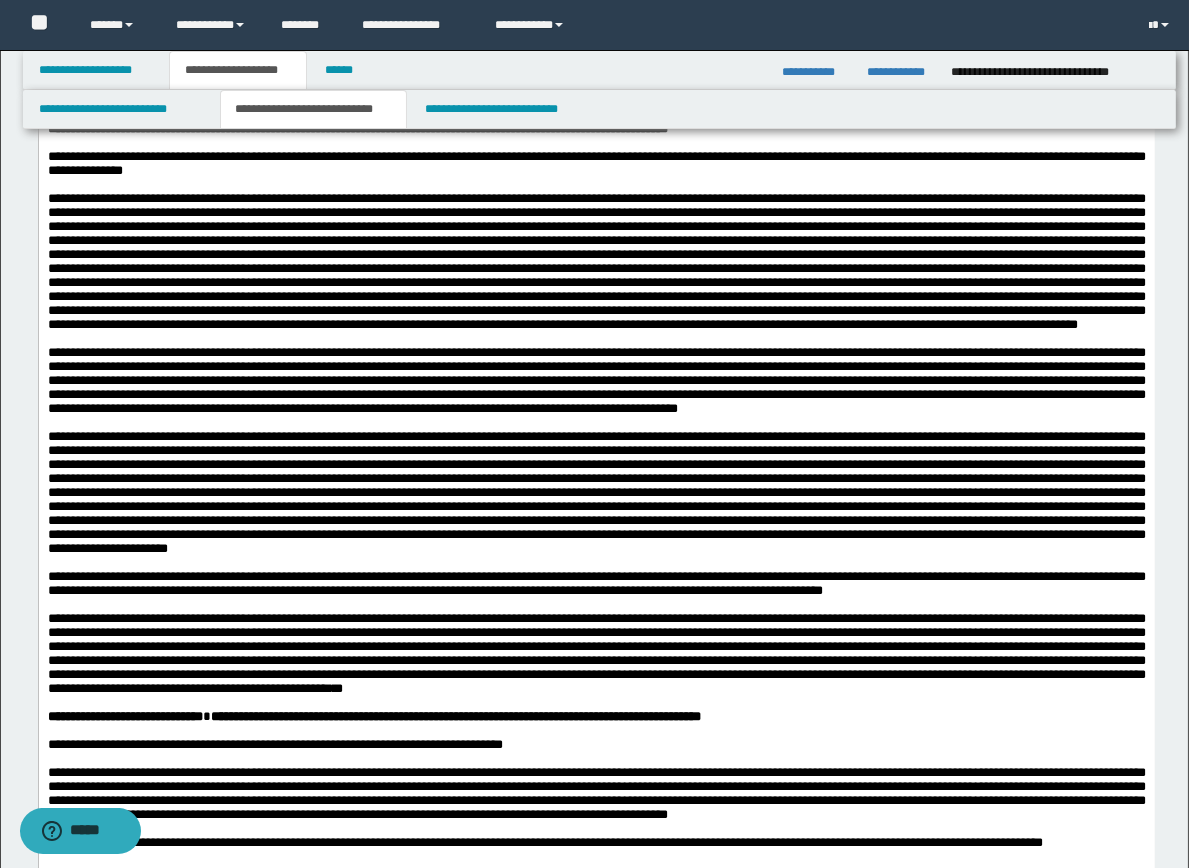 scroll, scrollTop: 356, scrollLeft: 0, axis: vertical 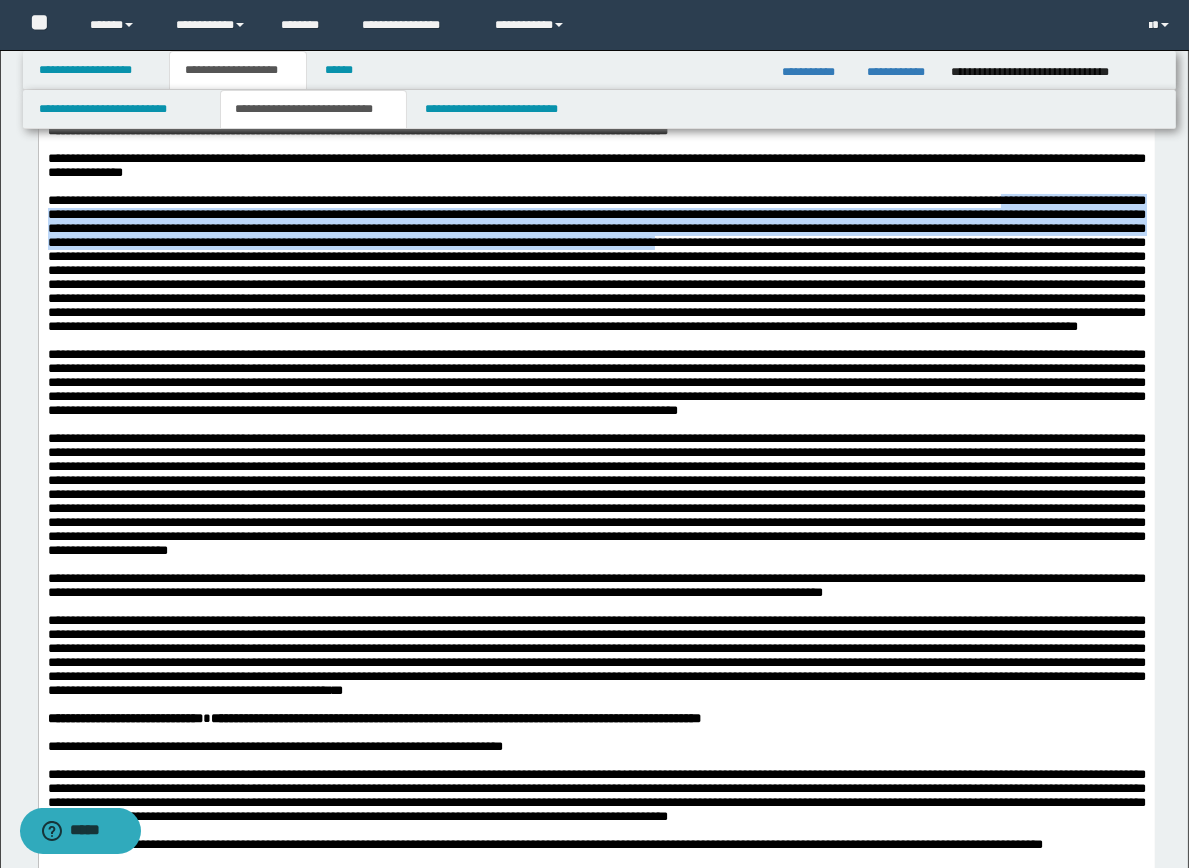 drag, startPoint x: 1090, startPoint y: 219, endPoint x: 1050, endPoint y: 264, distance: 60.207973 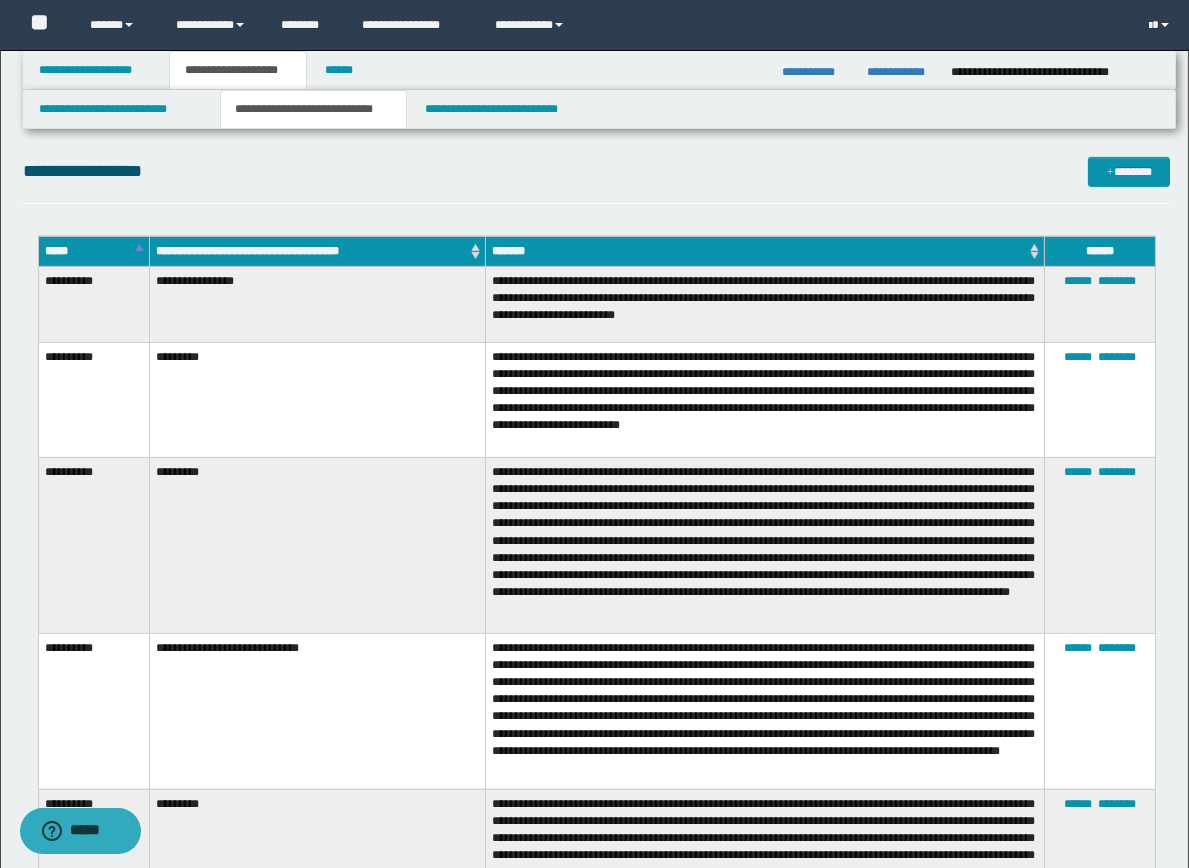scroll, scrollTop: 1605, scrollLeft: 0, axis: vertical 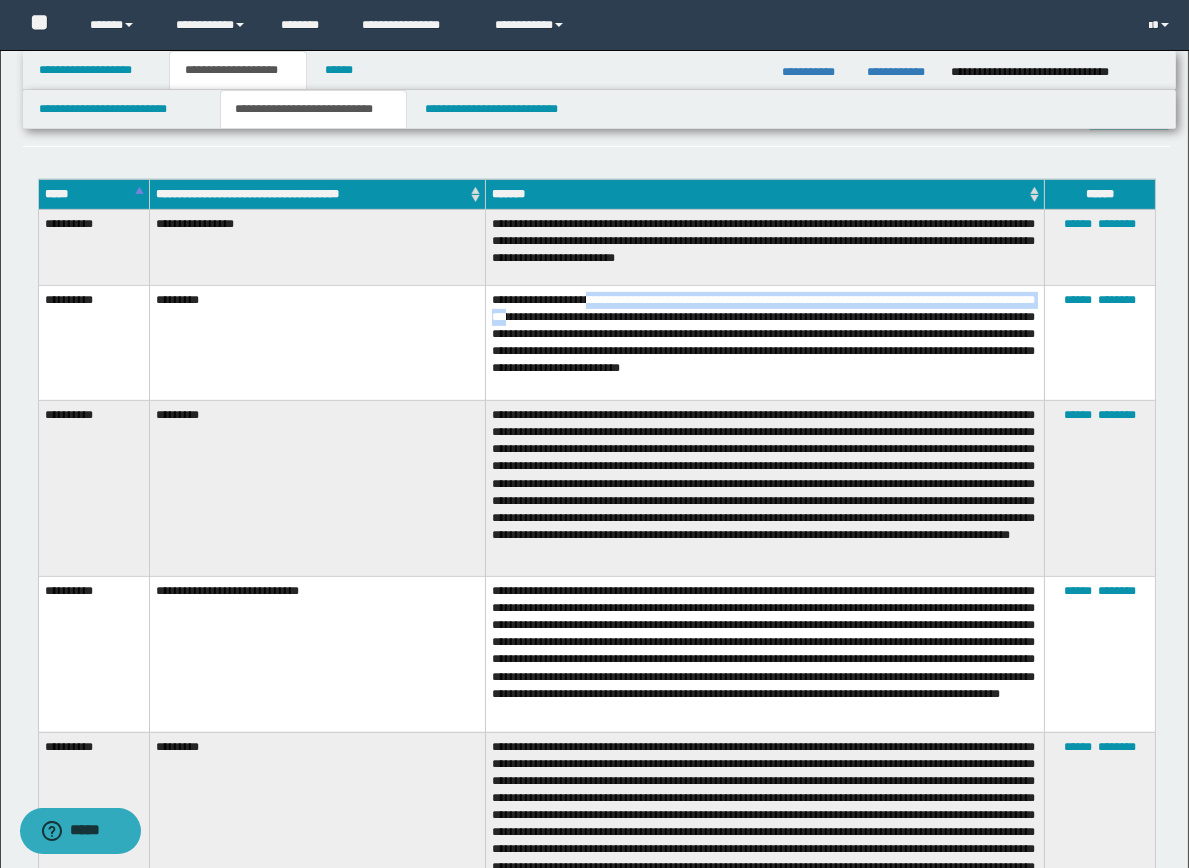 drag, startPoint x: 605, startPoint y: 288, endPoint x: 599, endPoint y: 308, distance: 20.880613 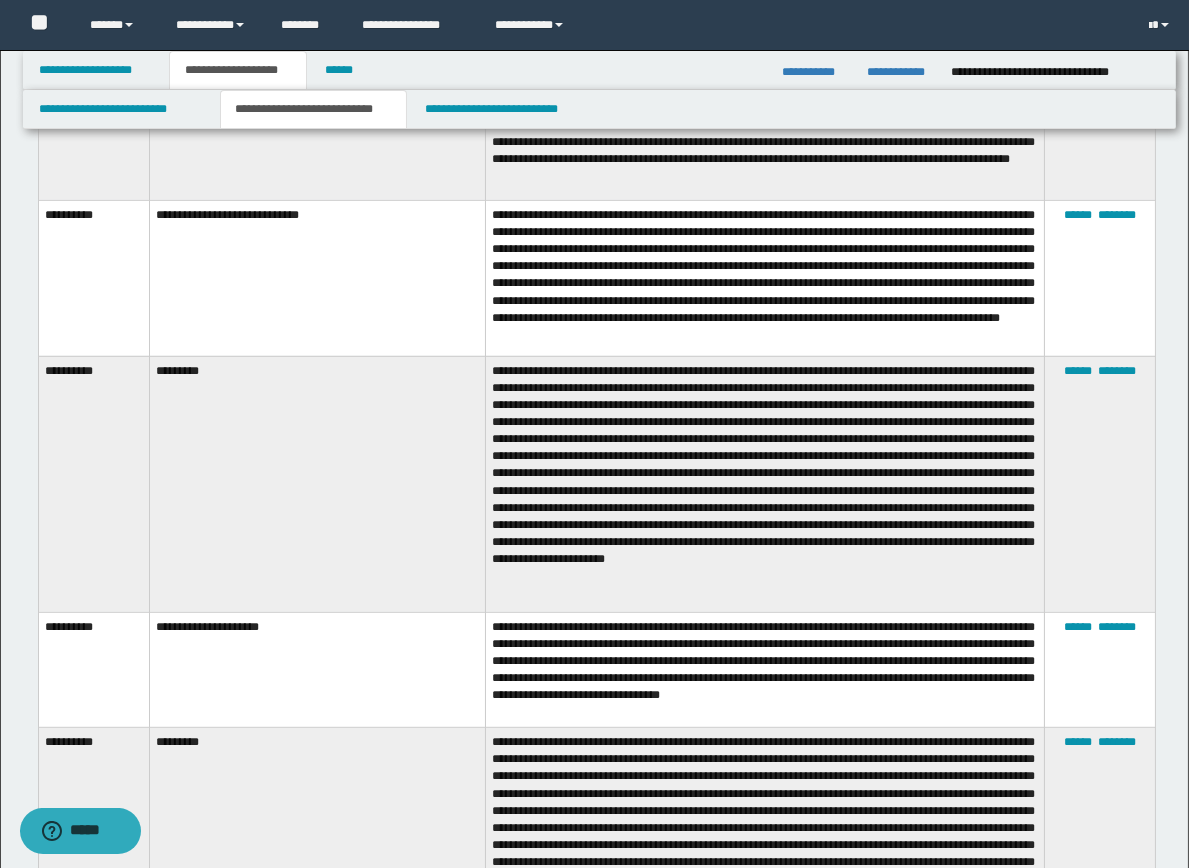 scroll, scrollTop: 1982, scrollLeft: 0, axis: vertical 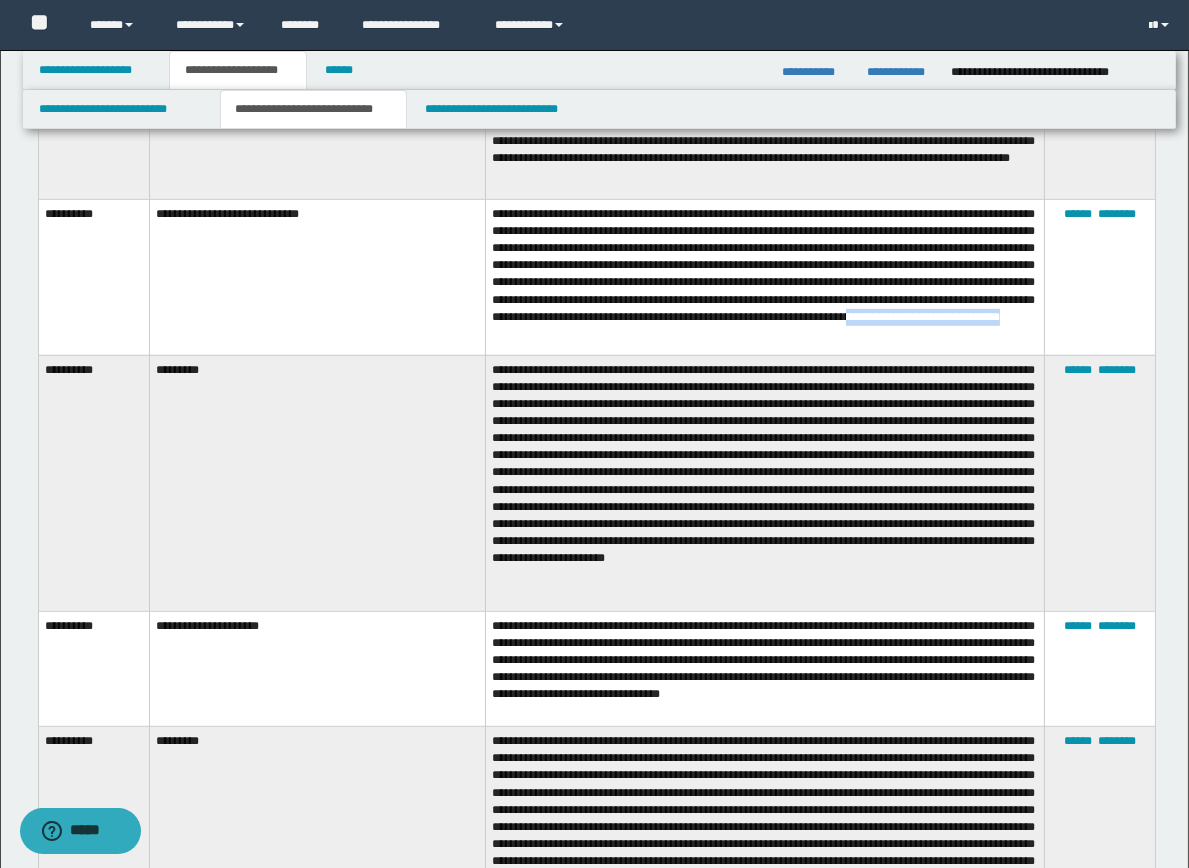 drag, startPoint x: 492, startPoint y: 347, endPoint x: 725, endPoint y: 349, distance: 233.00859 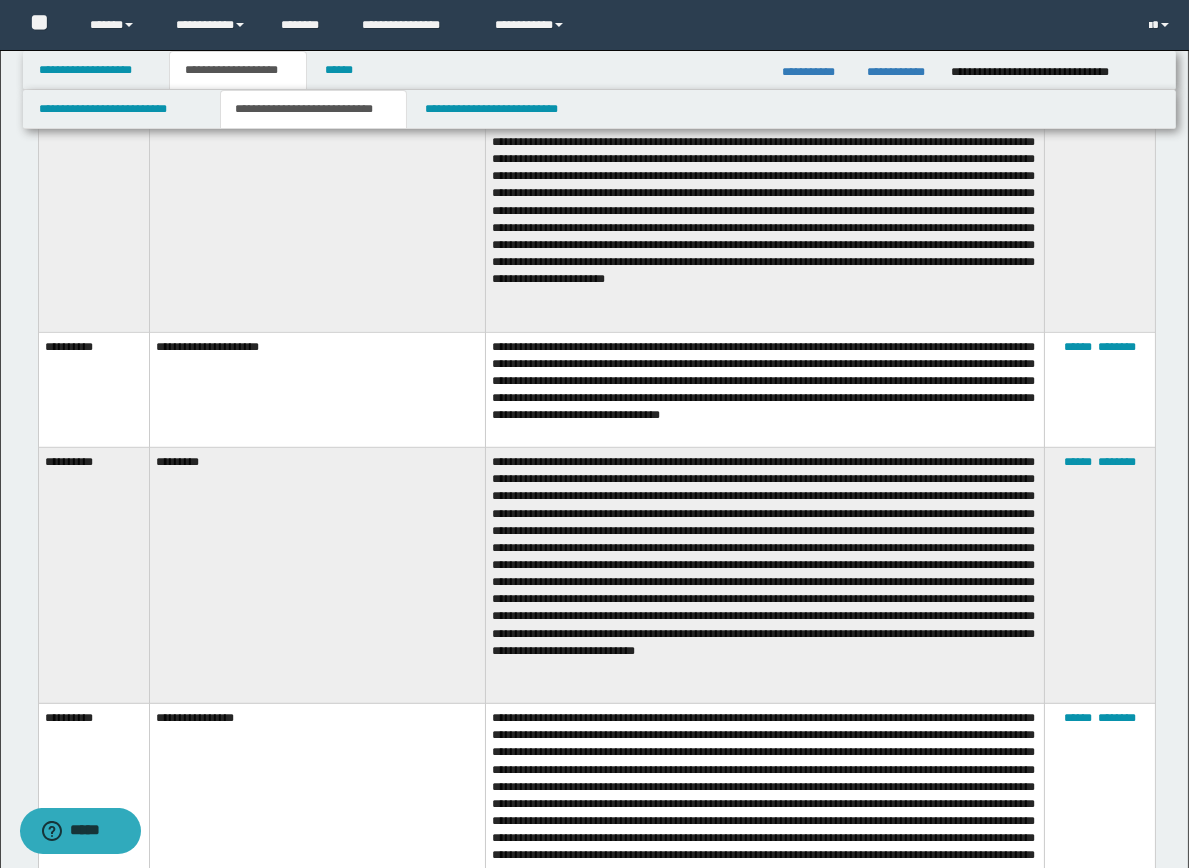 scroll, scrollTop: 2263, scrollLeft: 0, axis: vertical 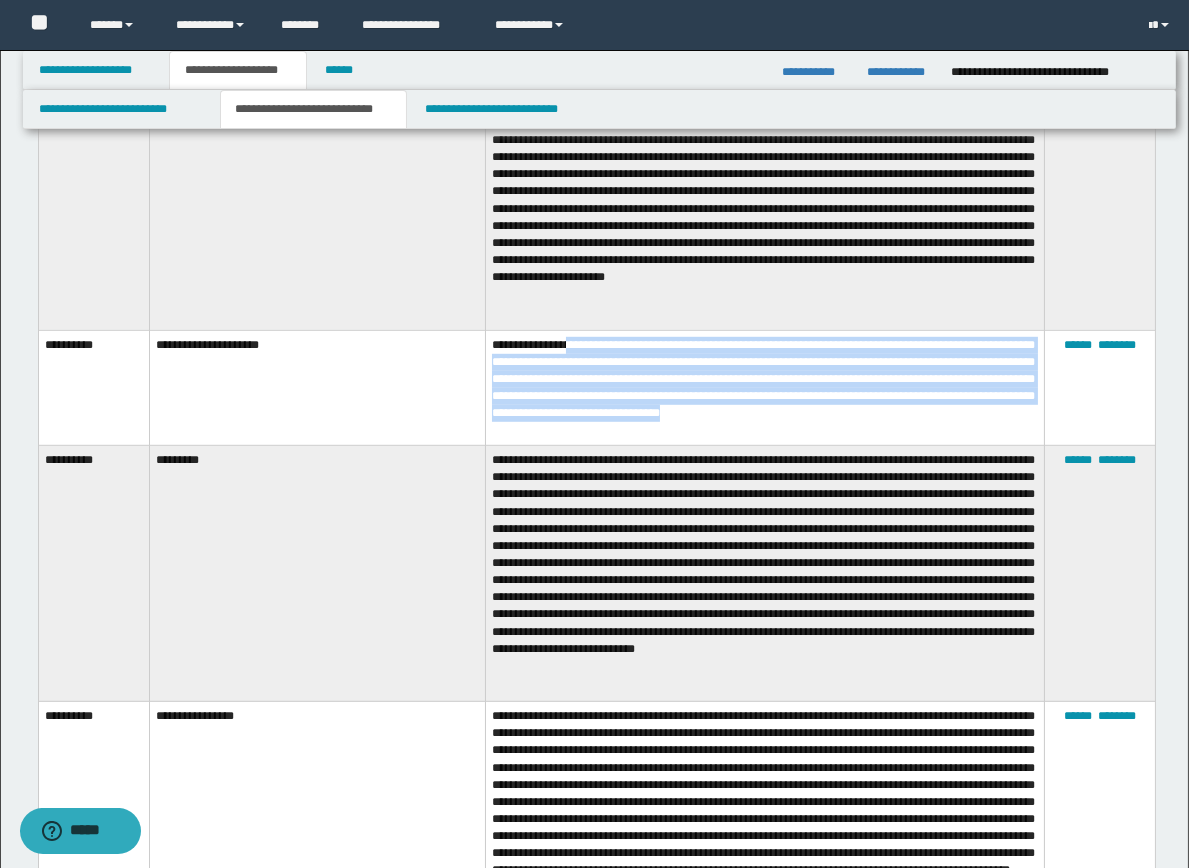 drag, startPoint x: 595, startPoint y: 351, endPoint x: 834, endPoint y: 429, distance: 251.40605 